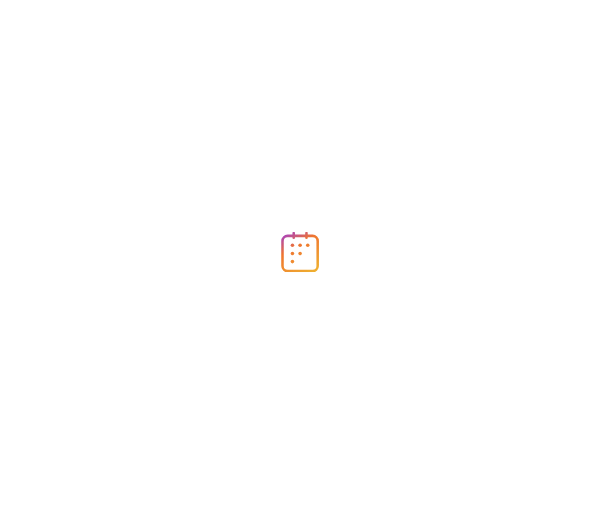 scroll, scrollTop: 0, scrollLeft: 0, axis: both 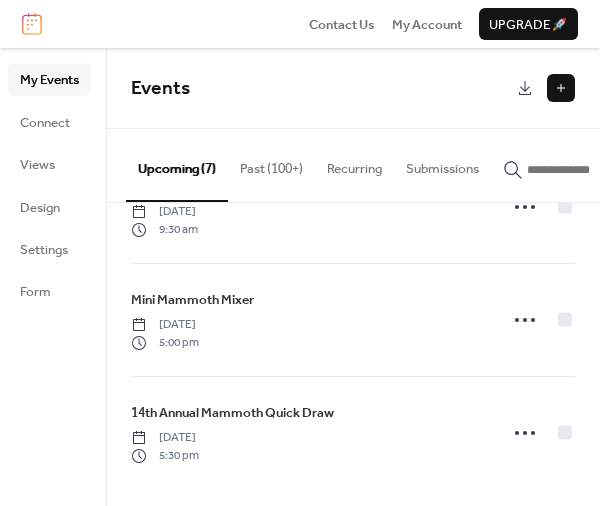 click at bounding box center (561, 88) 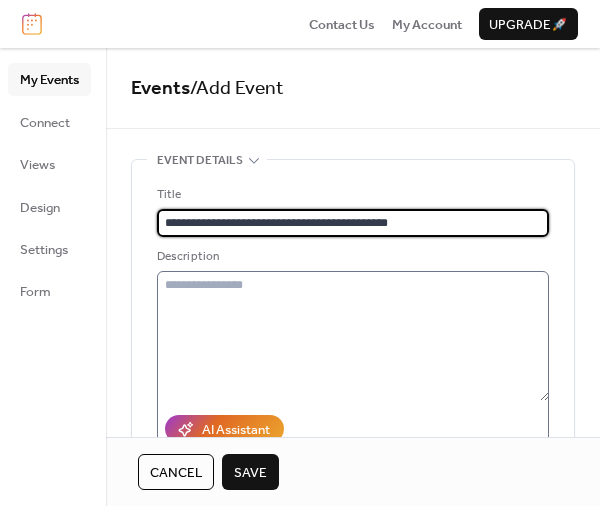 type on "**********" 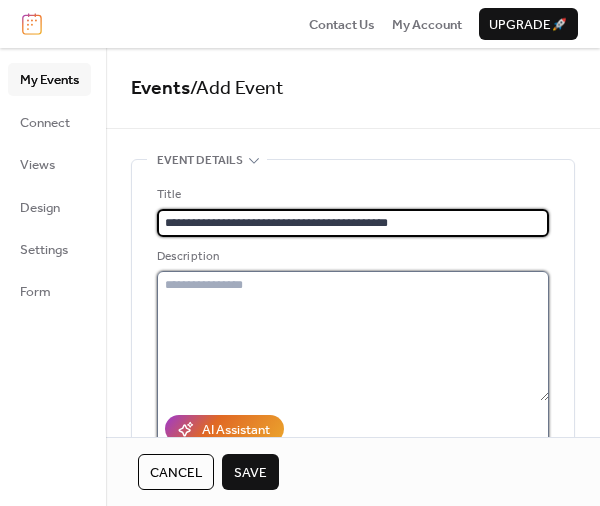 click at bounding box center [353, 336] 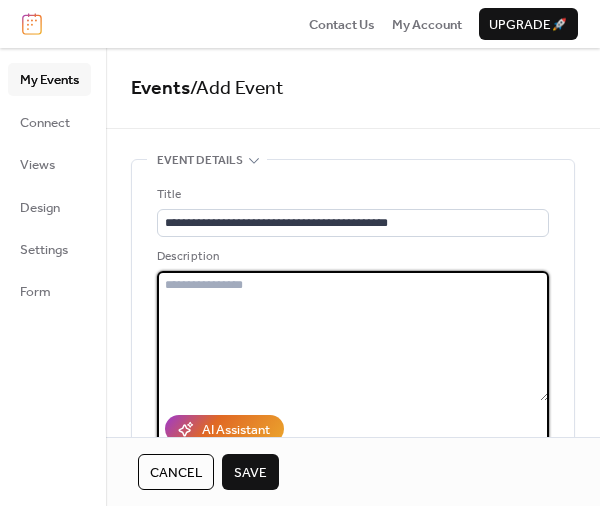 paste on "**********" 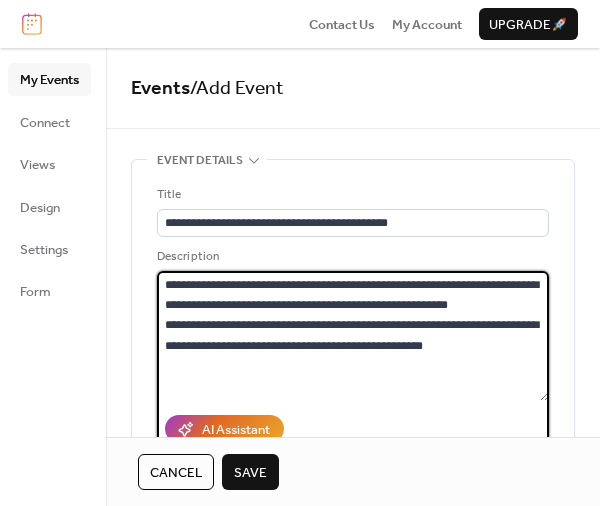 drag, startPoint x: 439, startPoint y: 351, endPoint x: 234, endPoint y: 329, distance: 206.17711 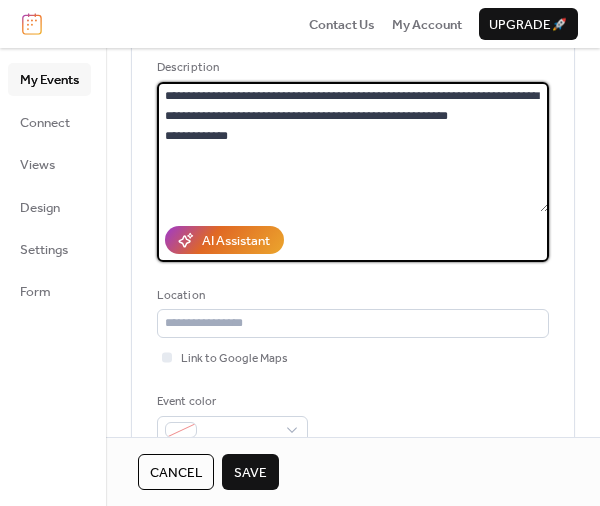 scroll, scrollTop: 240, scrollLeft: 0, axis: vertical 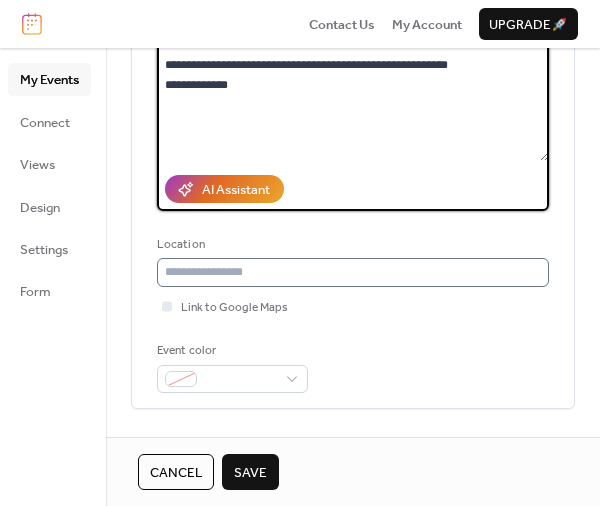 type on "**********" 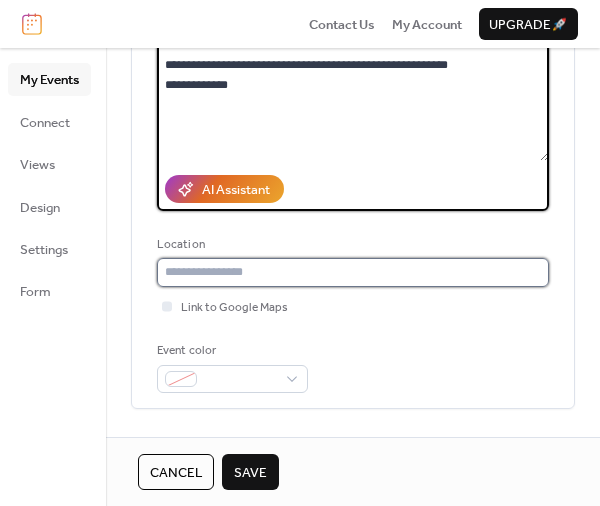 click at bounding box center [353, 272] 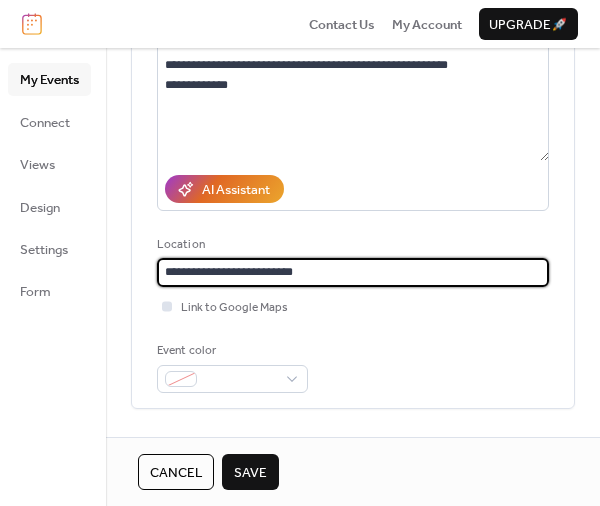 type on "**********" 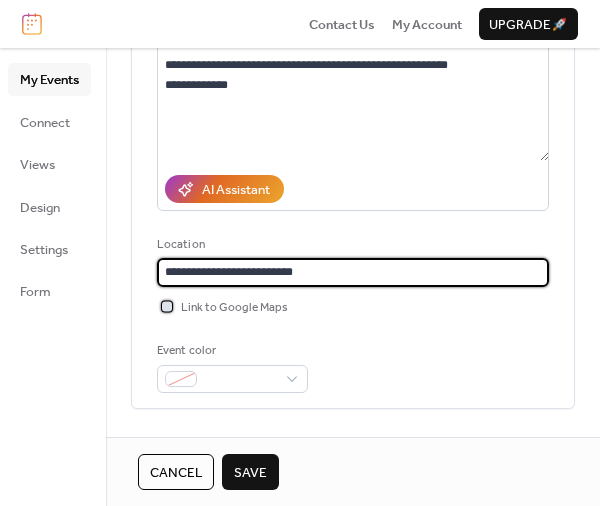 click on "Link to Google Maps" at bounding box center (234, 308) 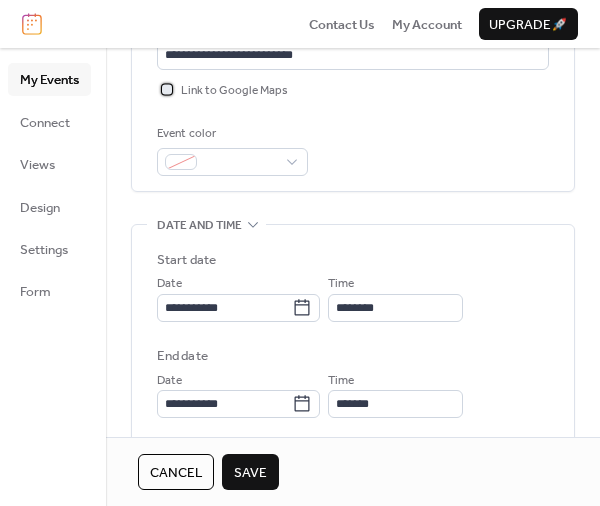 scroll, scrollTop: 480, scrollLeft: 0, axis: vertical 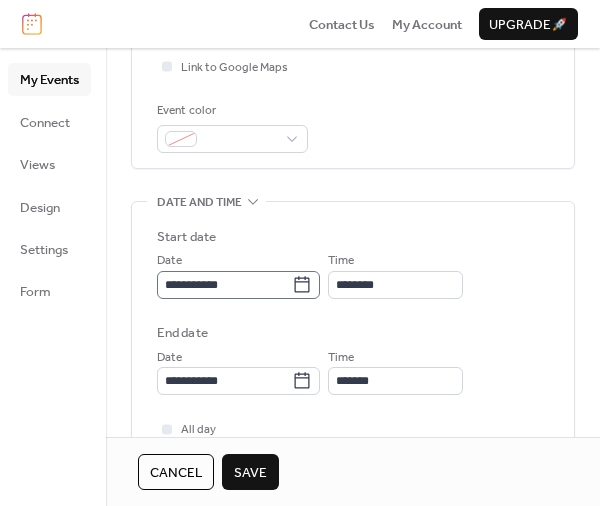 click 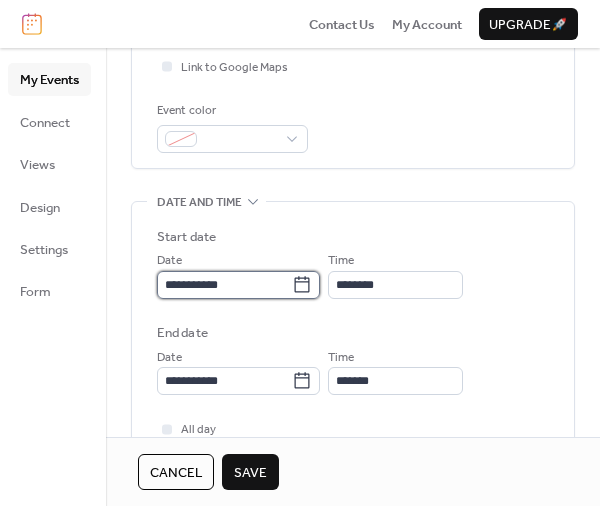click on "**********" at bounding box center [224, 285] 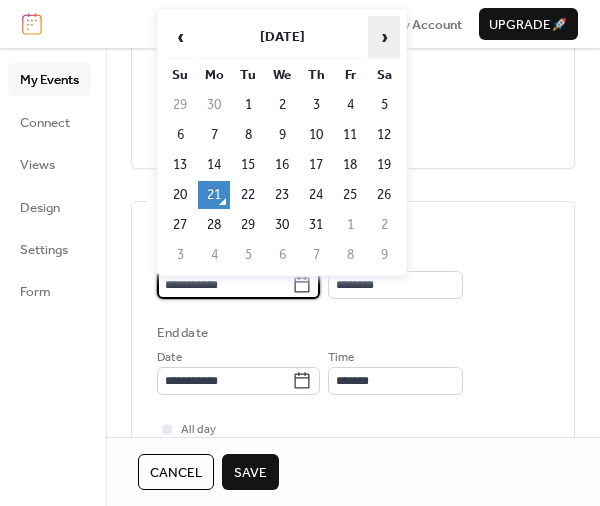 click on "›" at bounding box center (384, 37) 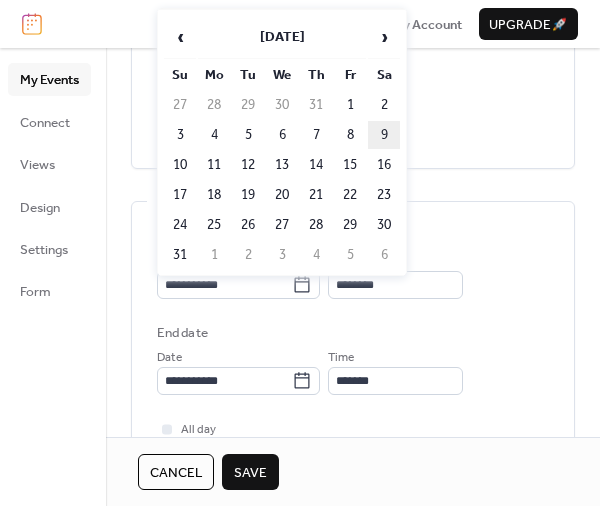 click on "9" at bounding box center [384, 135] 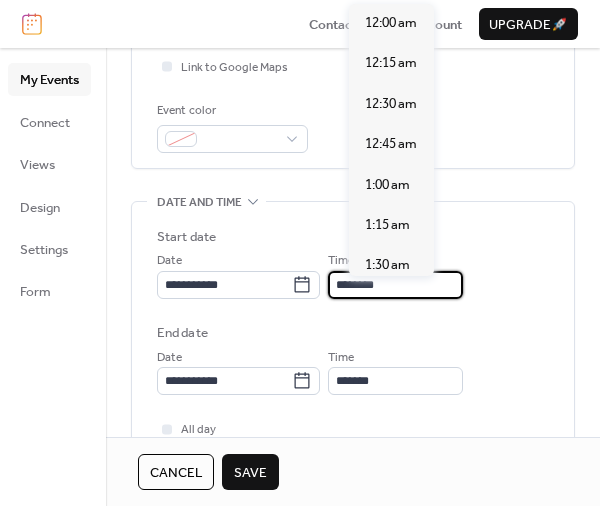 click on "********" at bounding box center [395, 285] 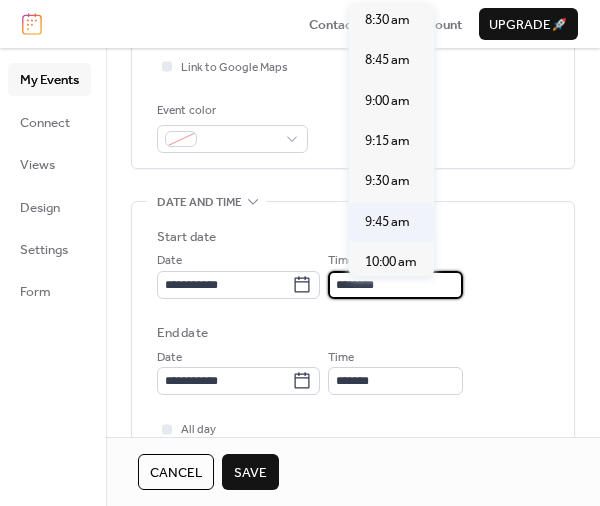 scroll, scrollTop: 1275, scrollLeft: 0, axis: vertical 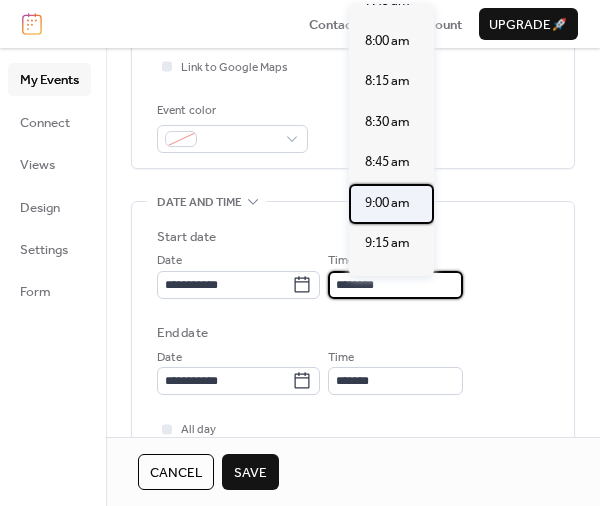 click on "9:00 am" at bounding box center [387, 203] 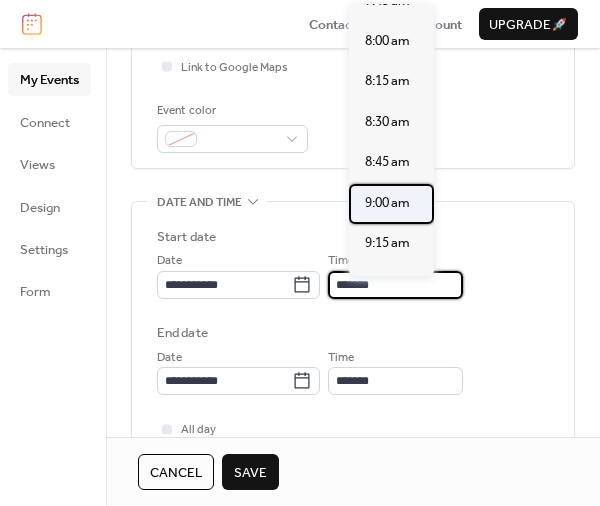 type on "********" 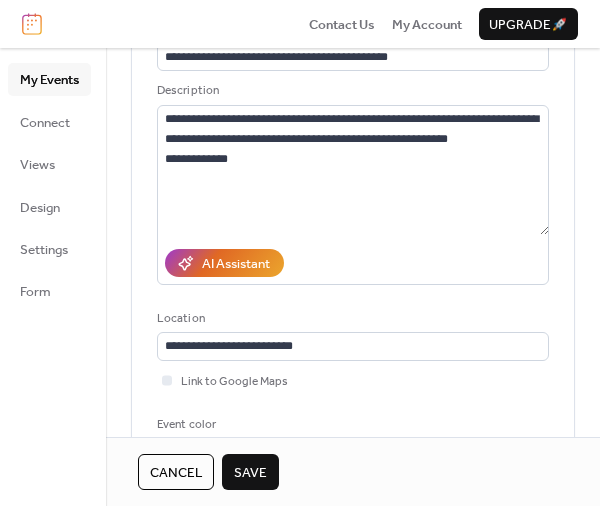 scroll, scrollTop: 60, scrollLeft: 0, axis: vertical 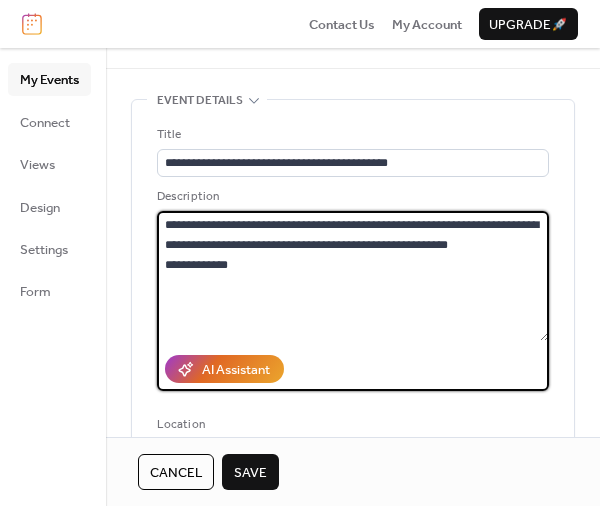 click on "**********" at bounding box center [353, 276] 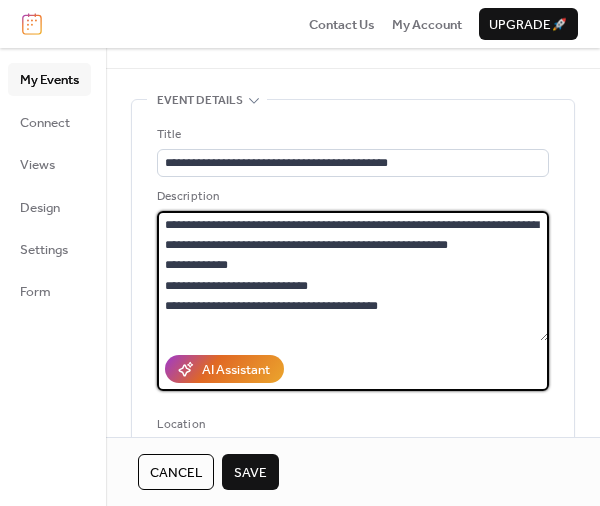 click on "**********" at bounding box center [353, 276] 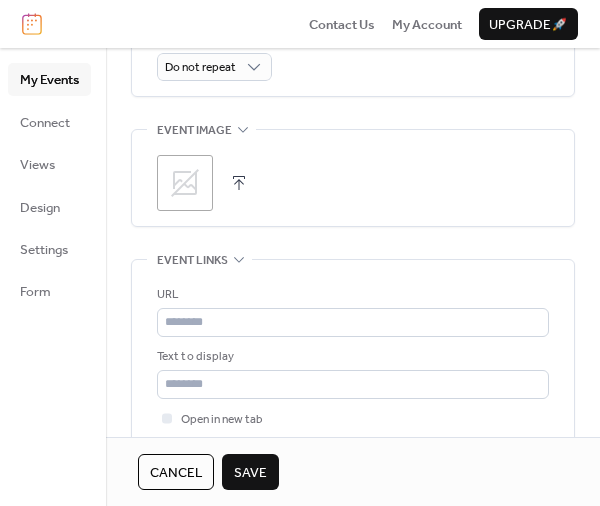 scroll, scrollTop: 1020, scrollLeft: 0, axis: vertical 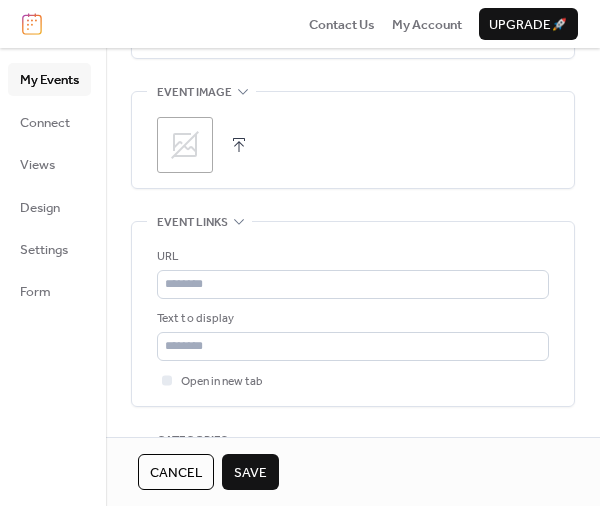 type on "**********" 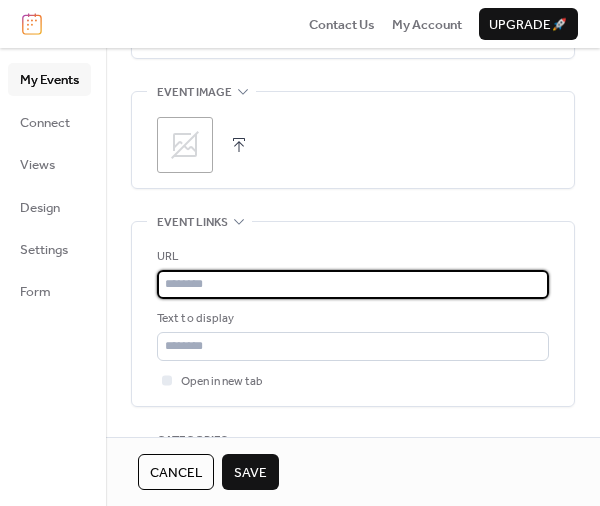 paste on "**********" 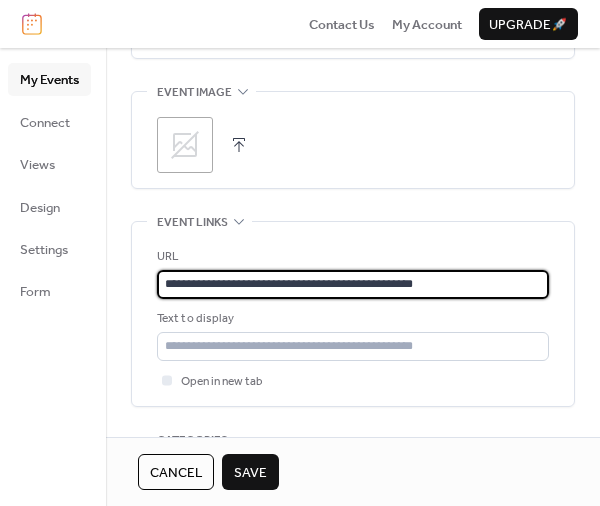 type on "**********" 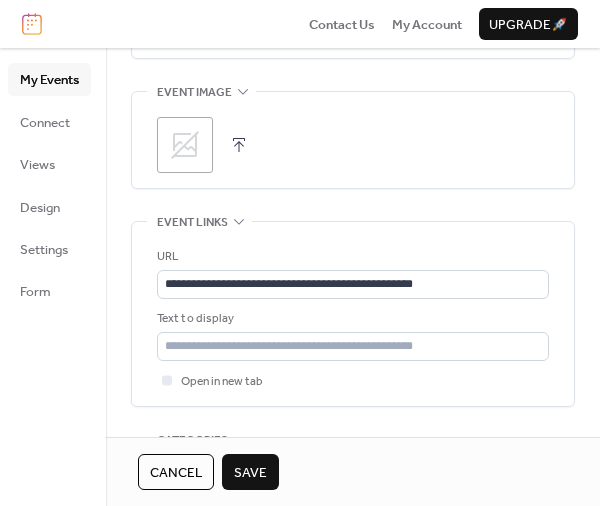 click on "**********" at bounding box center [353, 319] 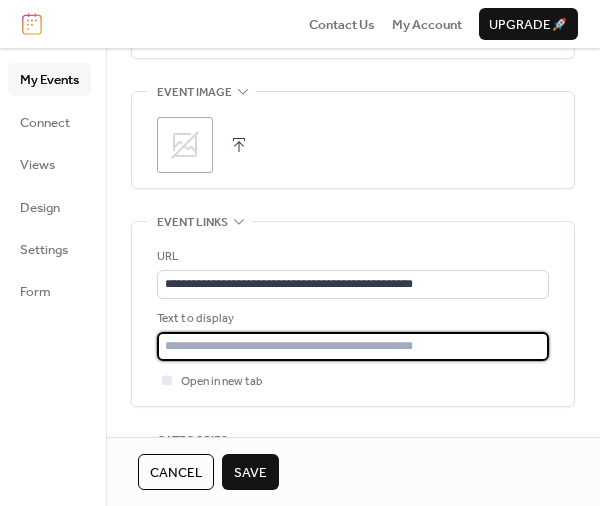 click at bounding box center (353, 346) 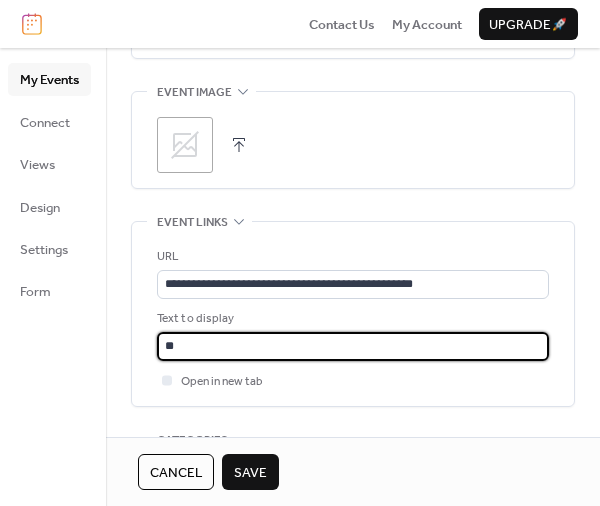 type on "*" 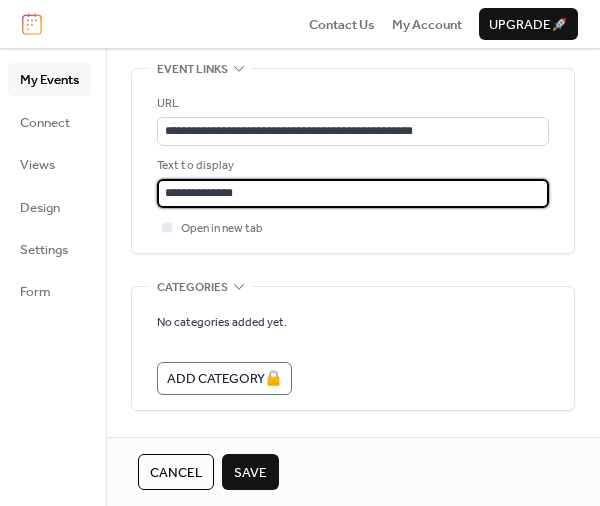 scroll, scrollTop: 1200, scrollLeft: 0, axis: vertical 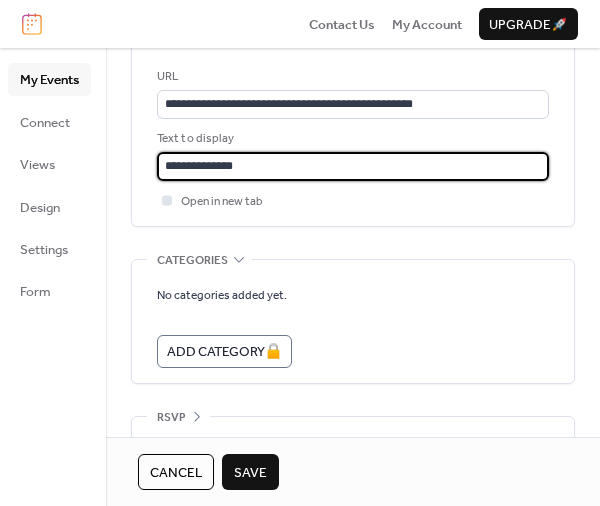 type on "**********" 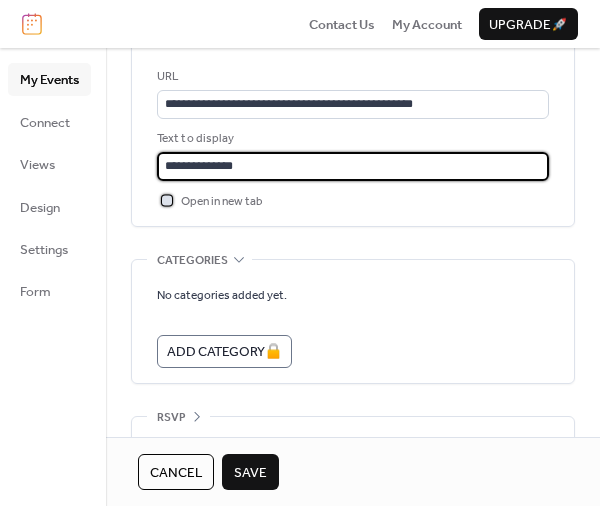 click on "Open in new tab" at bounding box center [222, 202] 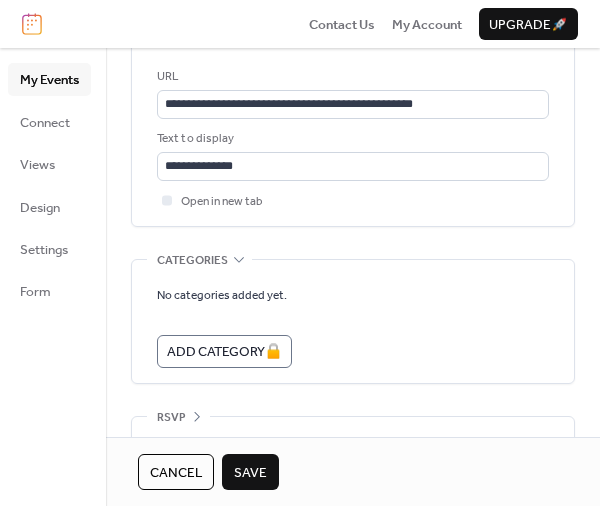 click on "Save" at bounding box center [250, 473] 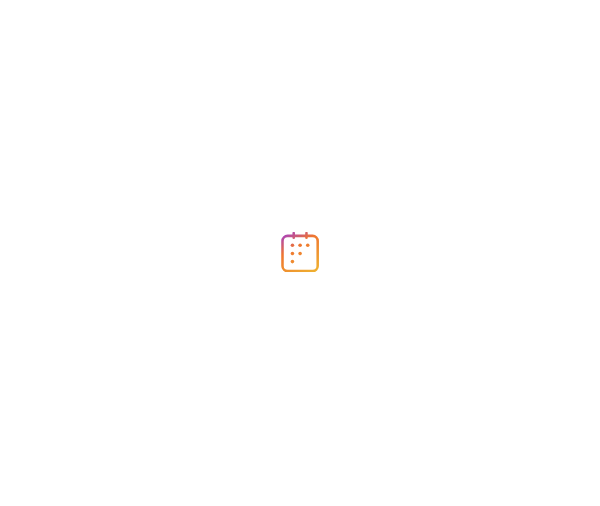 scroll, scrollTop: 0, scrollLeft: 0, axis: both 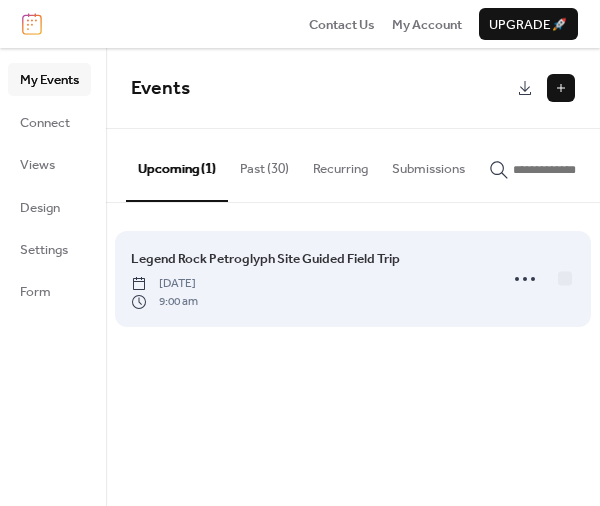 click on "Legend Rock Petroglyph Site Guided Field Trip Saturday, August 9, 2025 9:00 am" at bounding box center [353, 279] 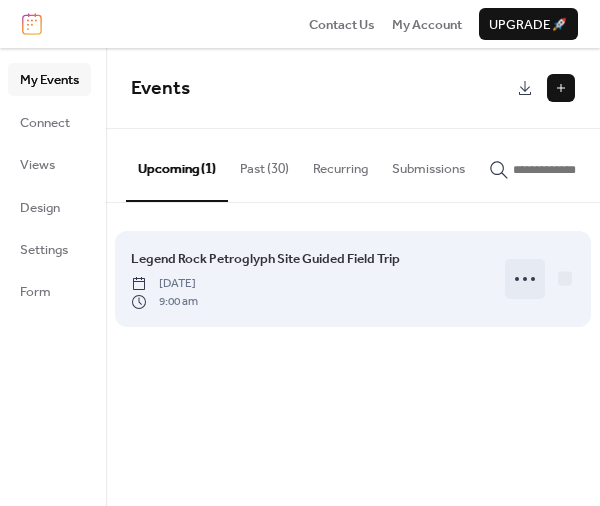 click 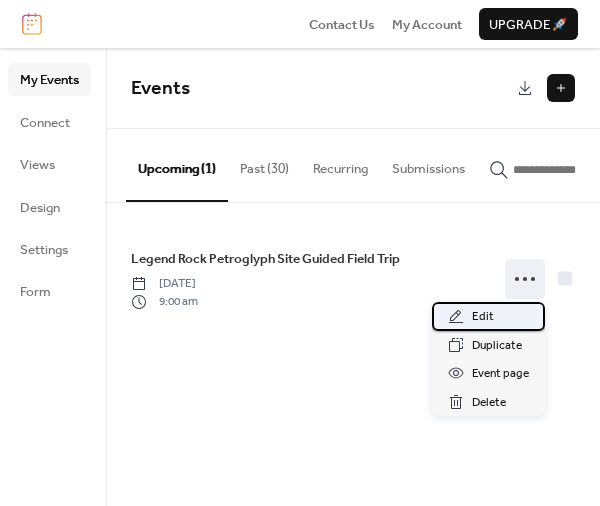 click on "Edit" at bounding box center [488, 316] 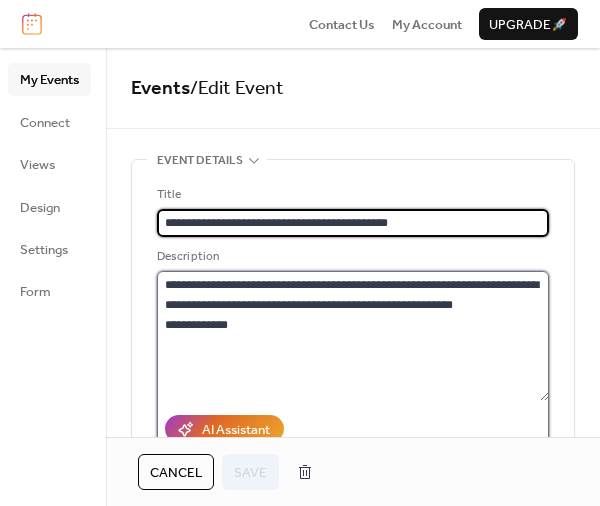 click on "**********" at bounding box center [353, 336] 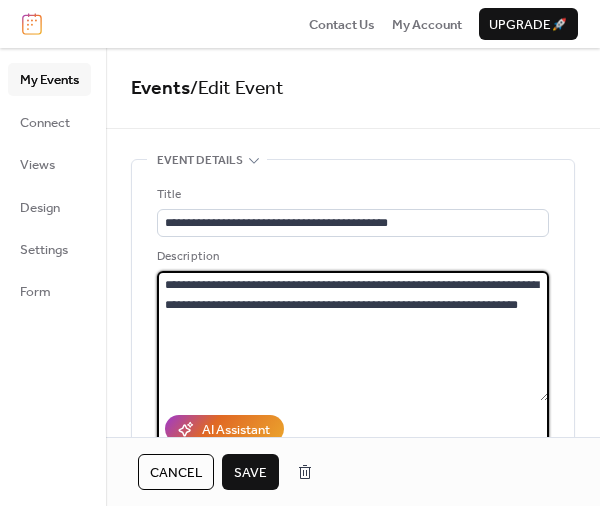 type on "**********" 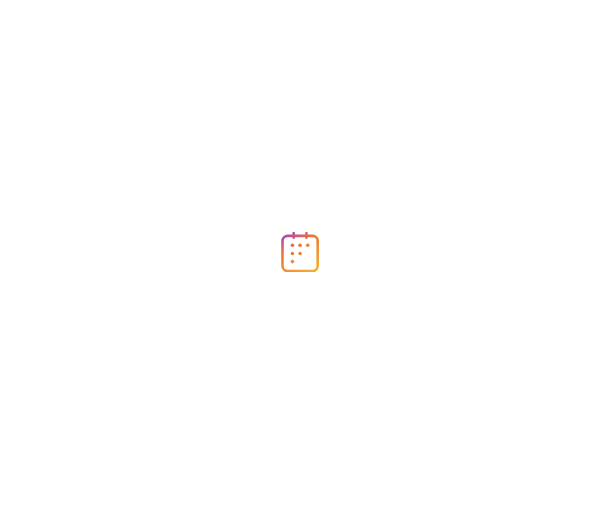 scroll, scrollTop: 0, scrollLeft: 0, axis: both 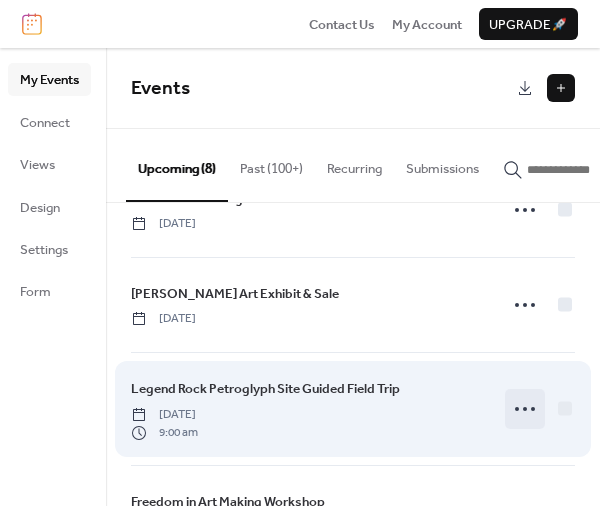 click 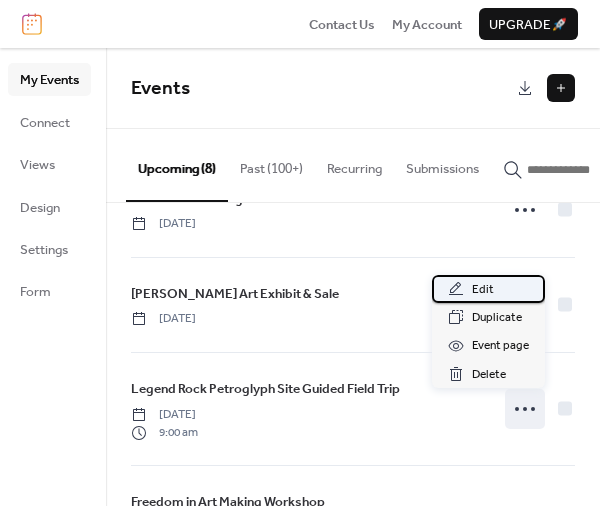 click on "Edit" at bounding box center (483, 290) 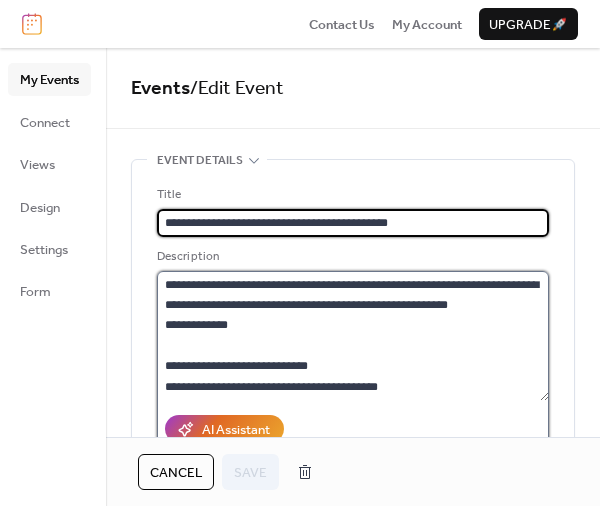 click on "**********" at bounding box center [353, 336] 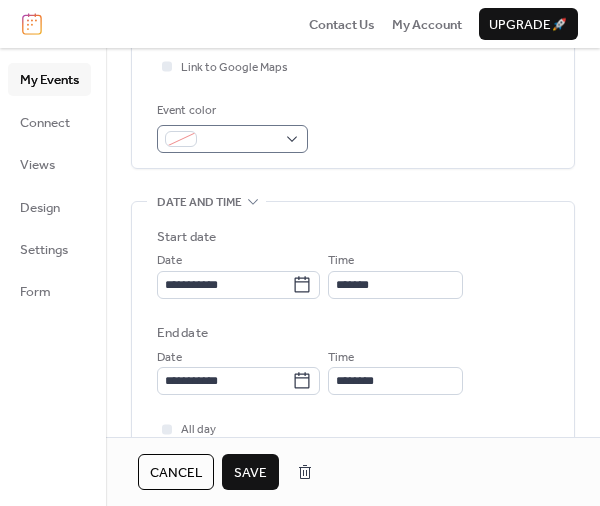 type on "**********" 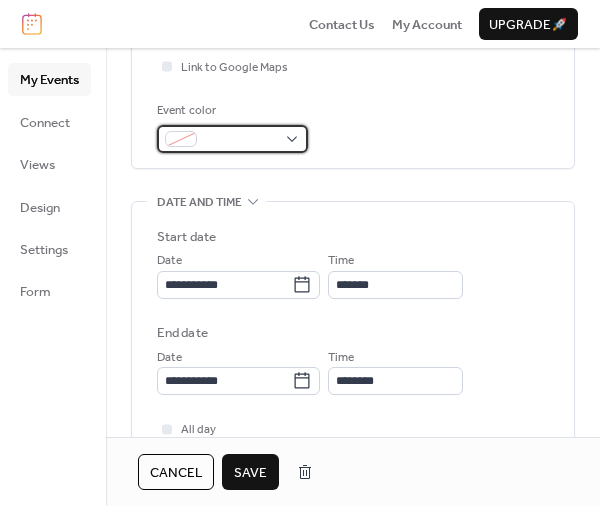 click at bounding box center (240, 140) 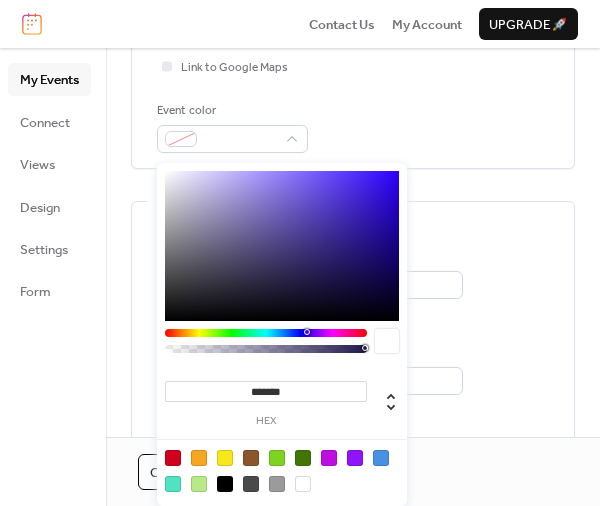 click at bounding box center (266, 333) 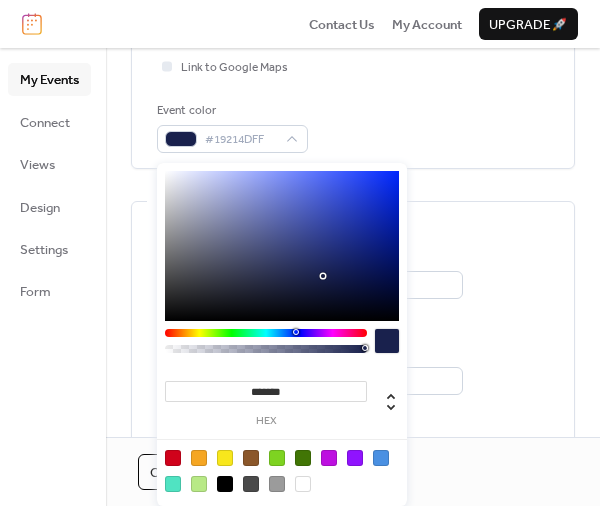 click at bounding box center (266, 333) 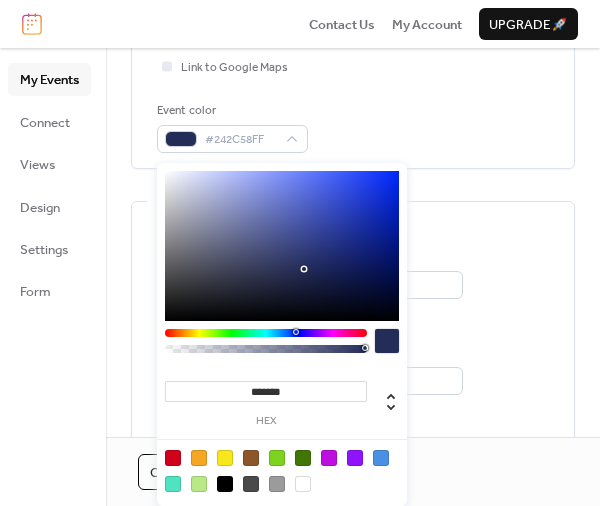 click at bounding box center [282, 246] 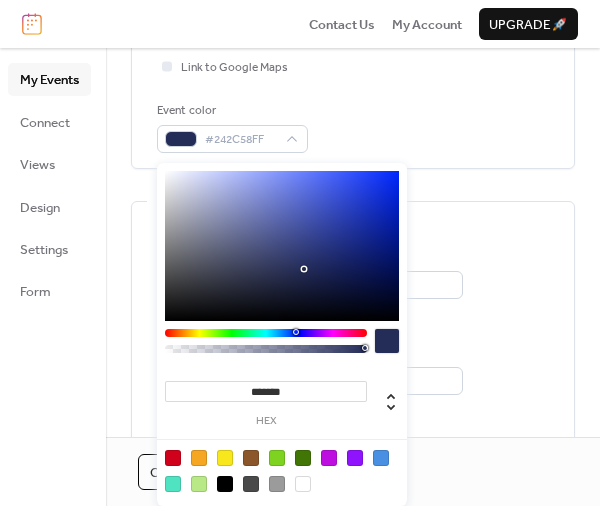 type on "*******" 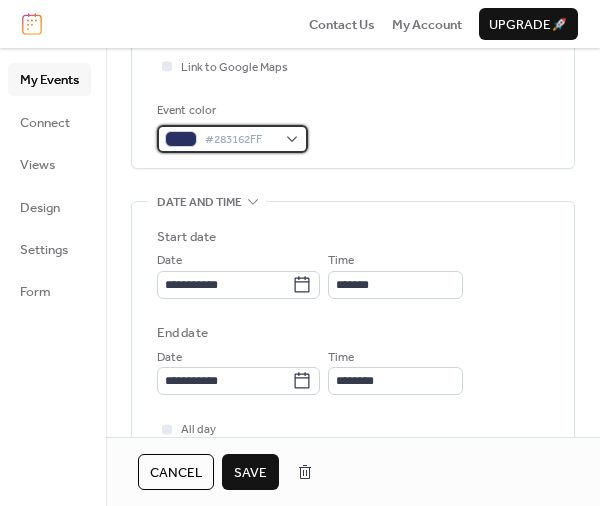 click on "#283162FF" at bounding box center (240, 140) 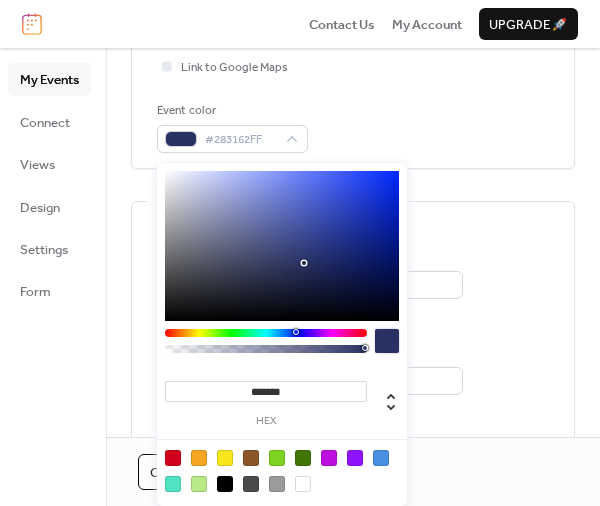 drag, startPoint x: 297, startPoint y: 391, endPoint x: 169, endPoint y: 375, distance: 128.99612 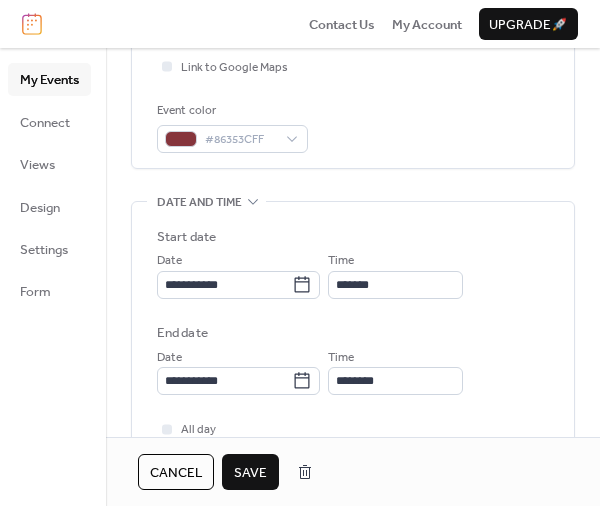 click on "End date" at bounding box center (353, 333) 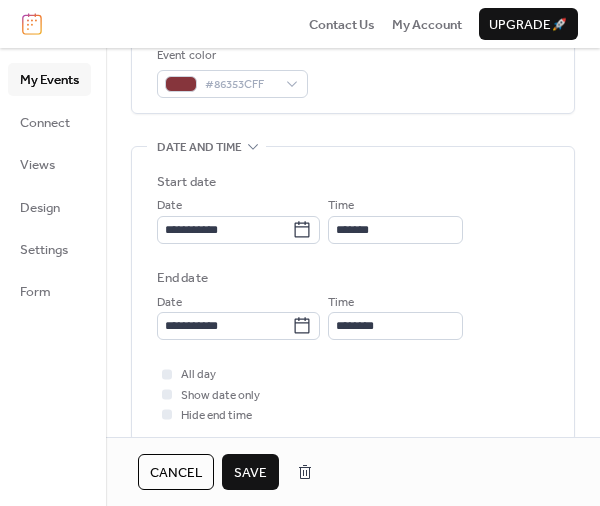scroll, scrollTop: 600, scrollLeft: 0, axis: vertical 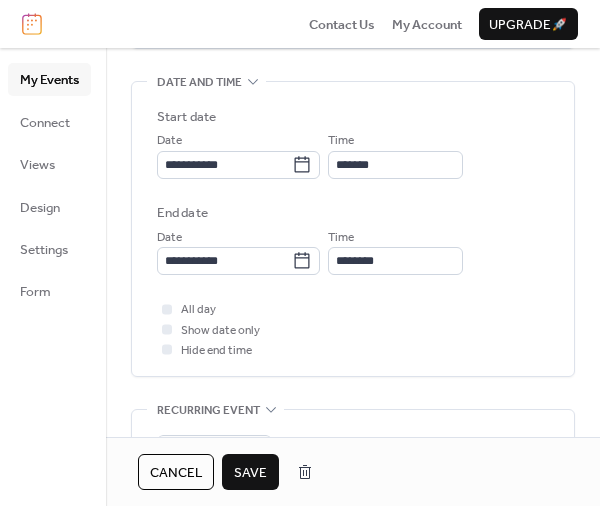 click on "Save" at bounding box center (250, 473) 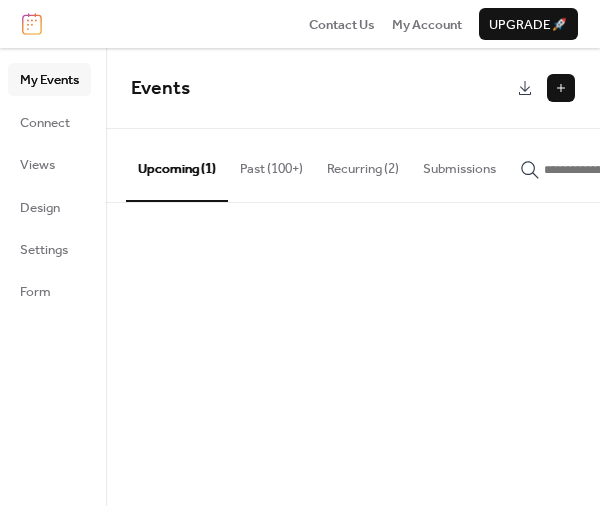 scroll, scrollTop: 0, scrollLeft: 0, axis: both 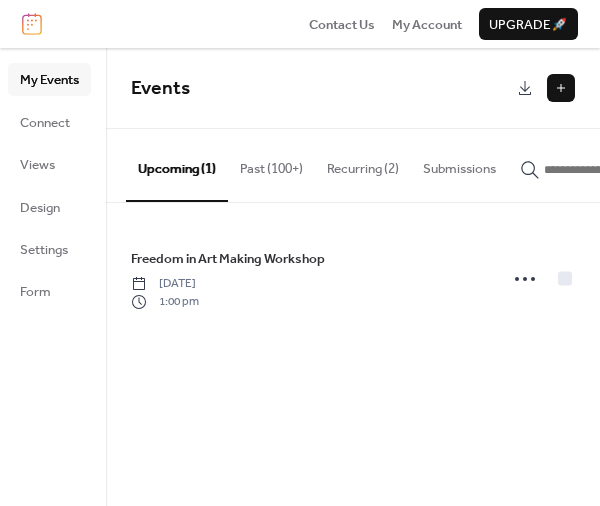 click at bounding box center [561, 88] 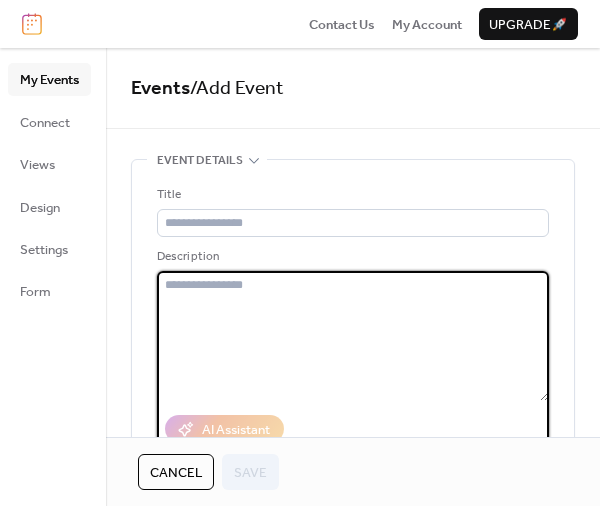 click at bounding box center [353, 336] 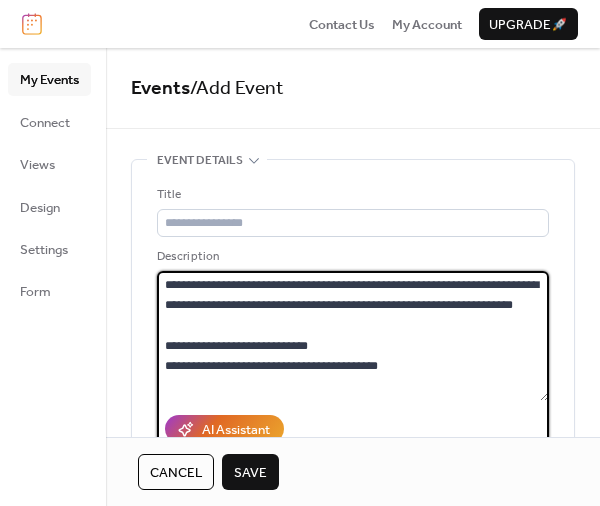 click on "**********" at bounding box center [353, 336] 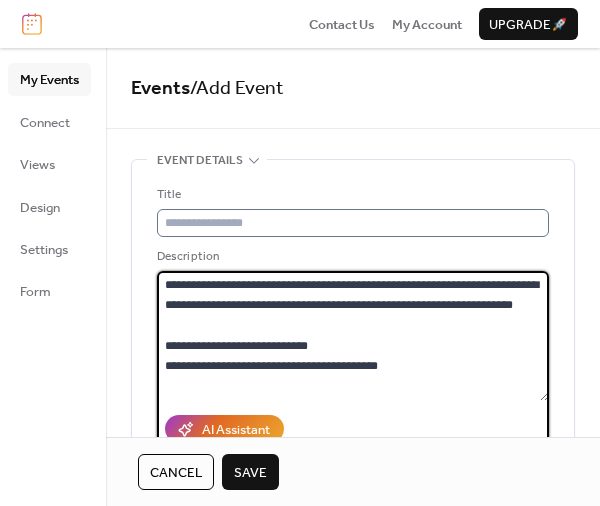 type on "**********" 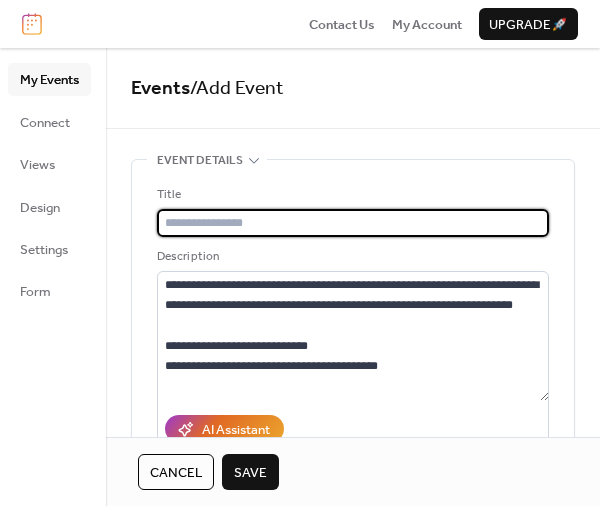 click at bounding box center (353, 223) 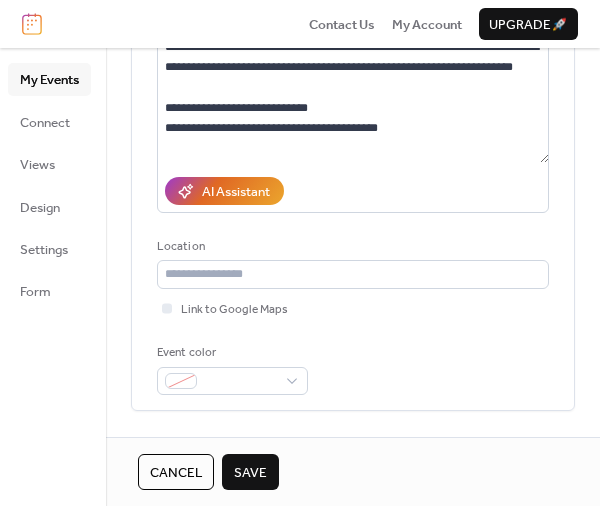 scroll, scrollTop: 240, scrollLeft: 0, axis: vertical 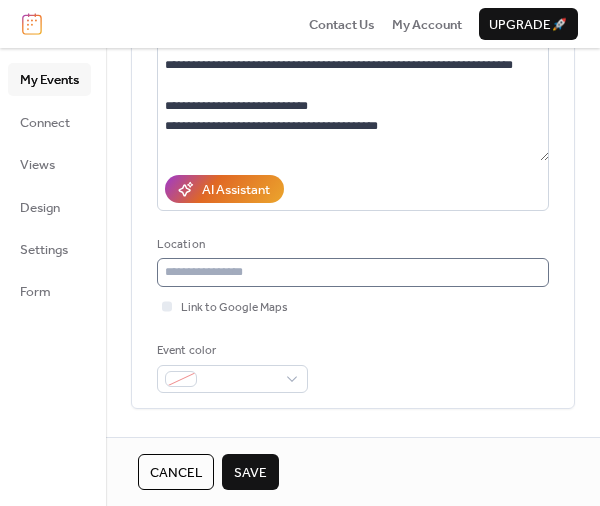 type on "**********" 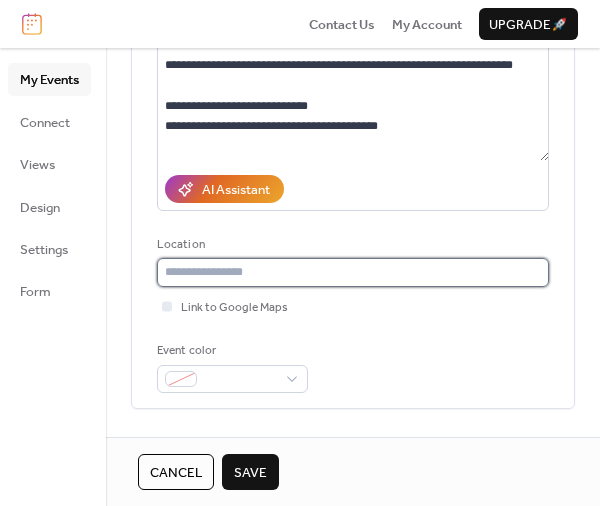 click at bounding box center [353, 272] 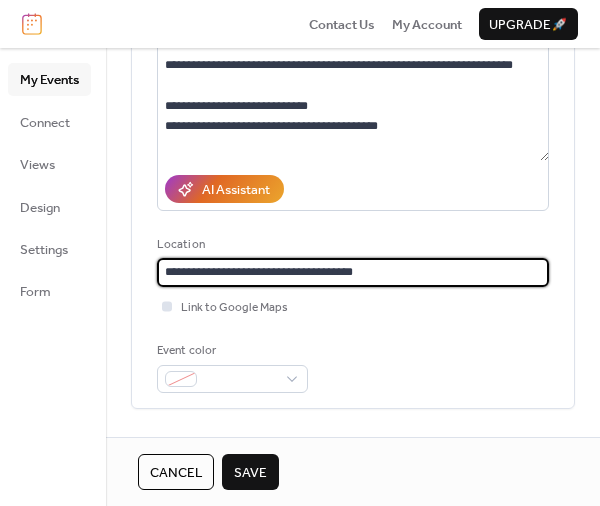 type on "**********" 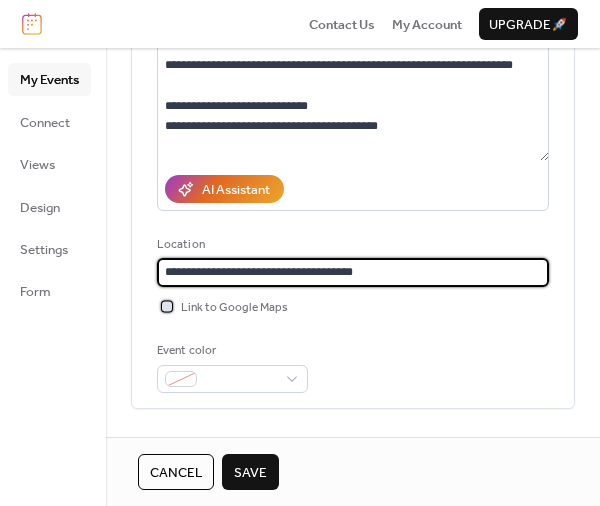click on "Link to Google Maps" at bounding box center [234, 308] 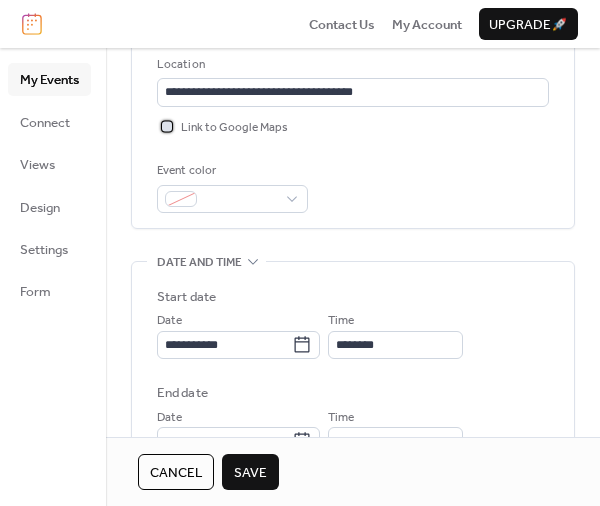 scroll, scrollTop: 480, scrollLeft: 0, axis: vertical 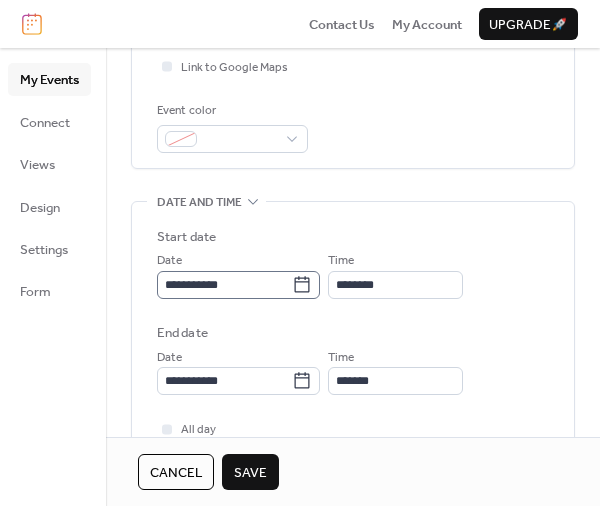 click 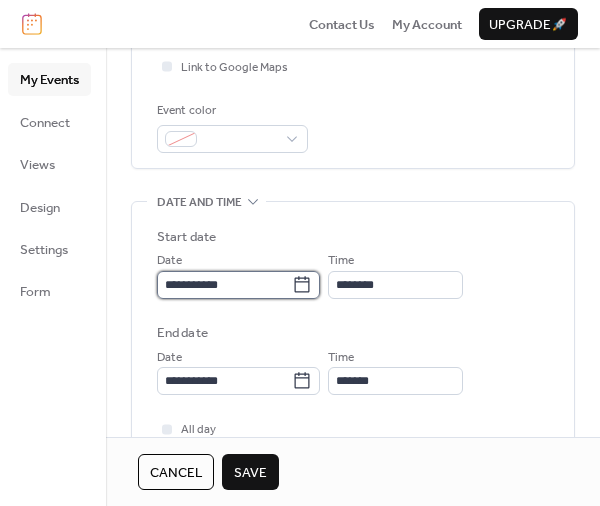 click on "**********" at bounding box center (224, 285) 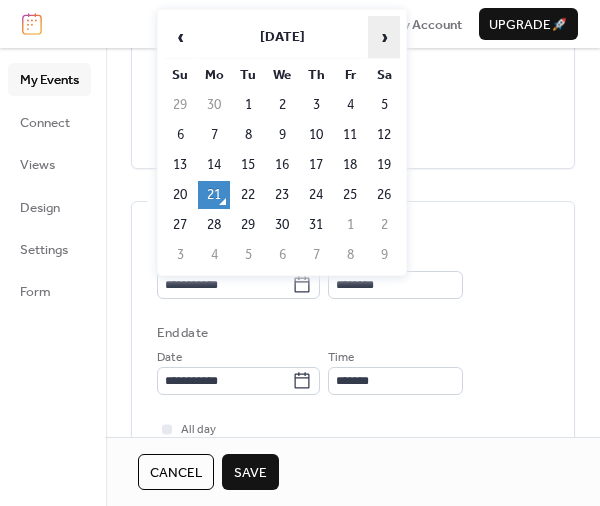 click on "›" at bounding box center (384, 37) 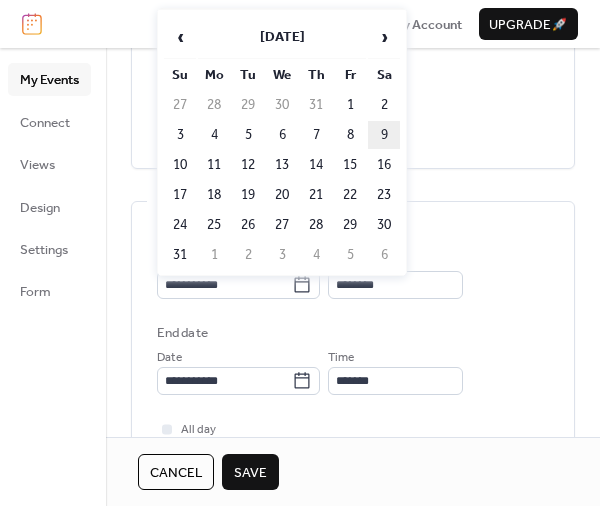 click on "9" at bounding box center (384, 135) 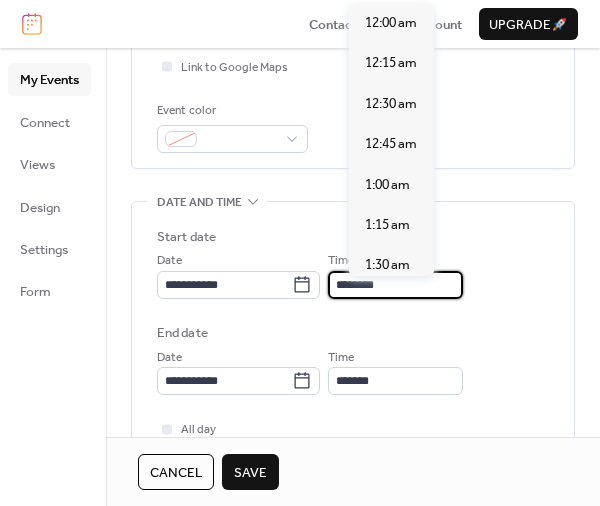 click on "********" at bounding box center (395, 285) 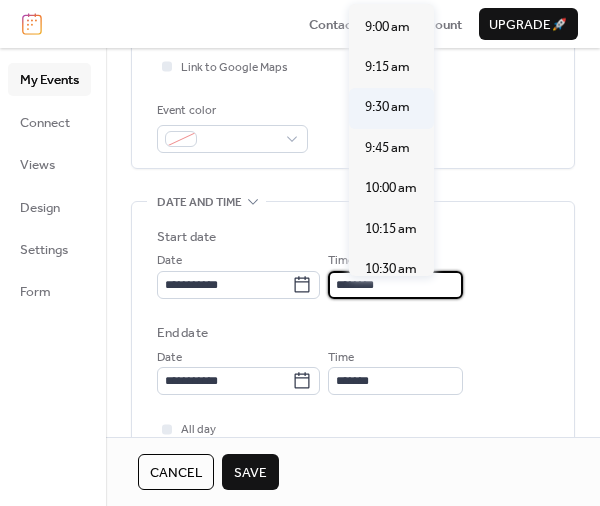 scroll, scrollTop: 1363, scrollLeft: 0, axis: vertical 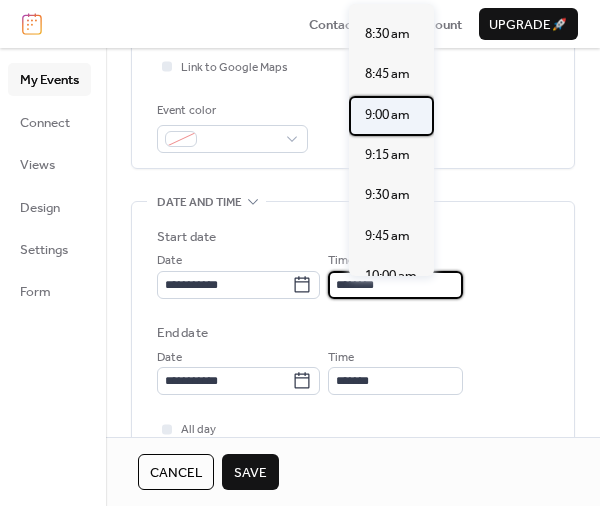 click on "9:00 am" at bounding box center (387, 115) 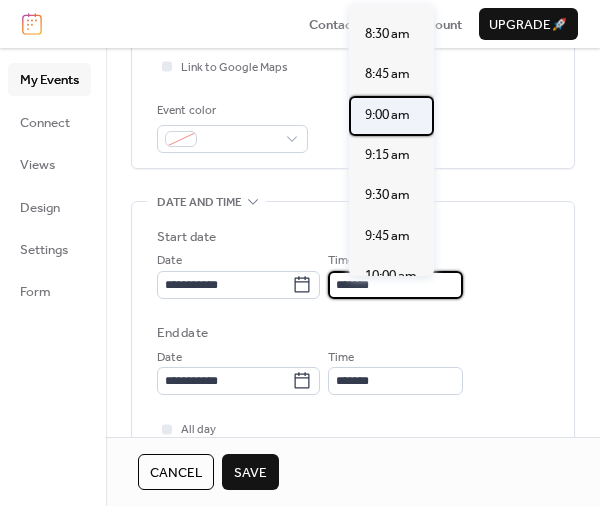 type on "********" 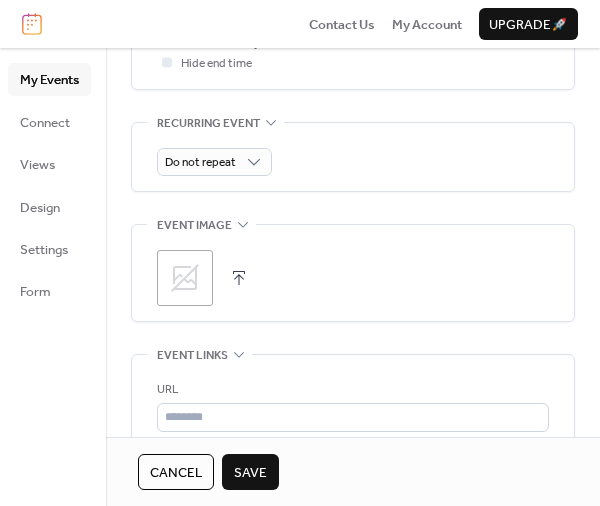 scroll, scrollTop: 960, scrollLeft: 0, axis: vertical 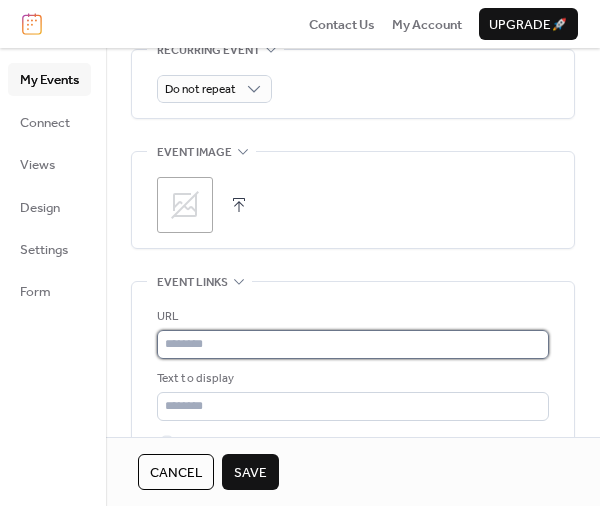 click at bounding box center [353, 344] 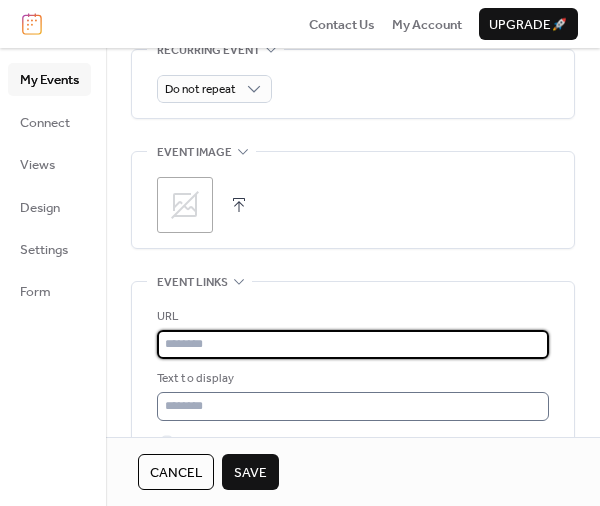 paste on "**********" 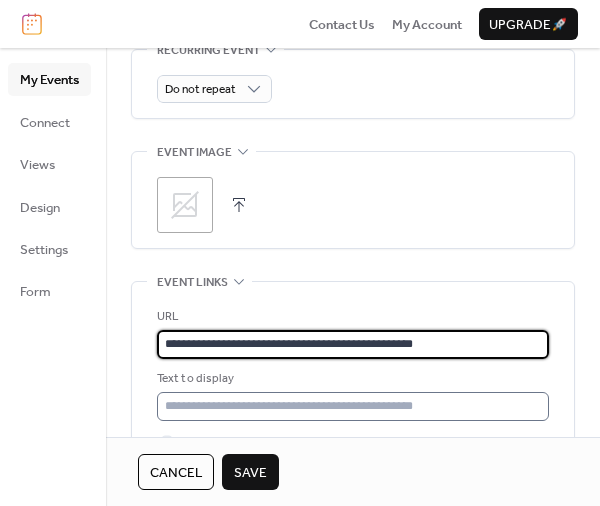 scroll, scrollTop: 1020, scrollLeft: 0, axis: vertical 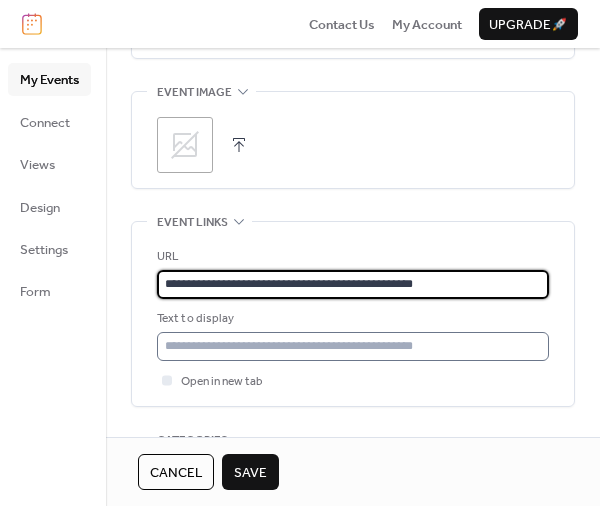 type on "**********" 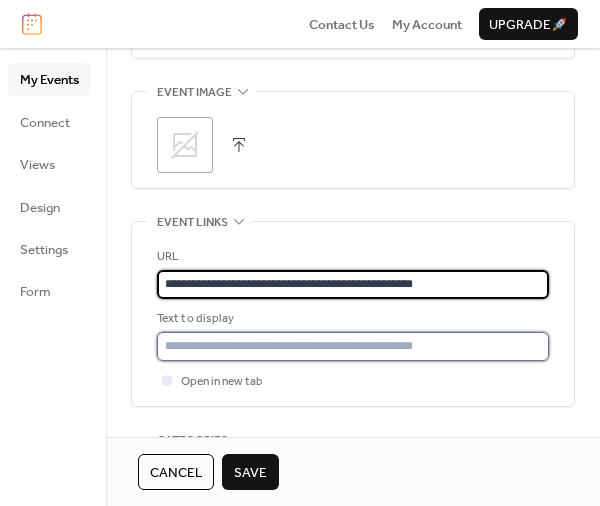 click at bounding box center [353, 346] 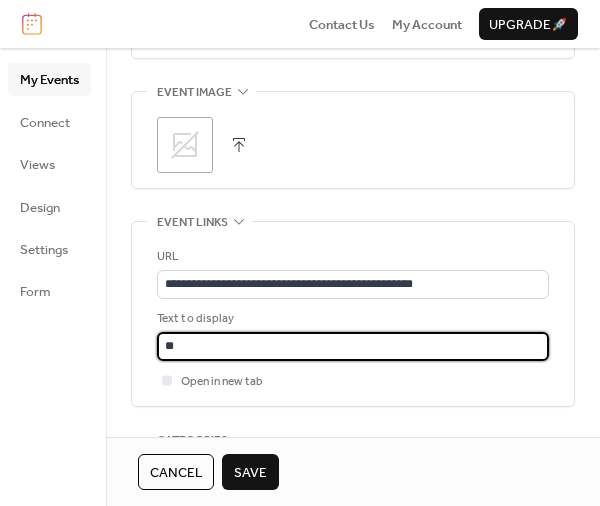 type on "*" 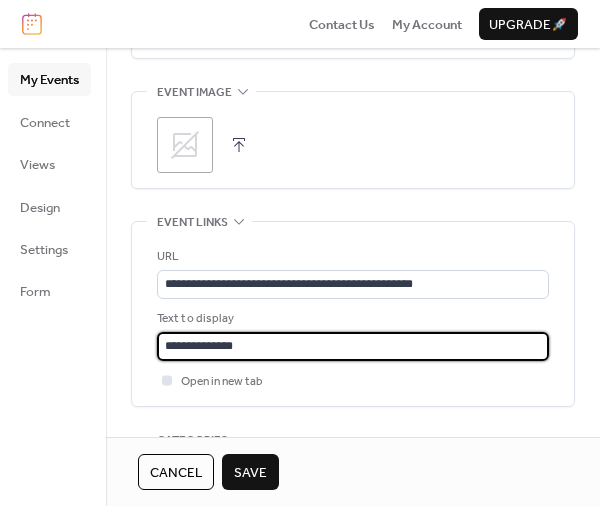 type on "**********" 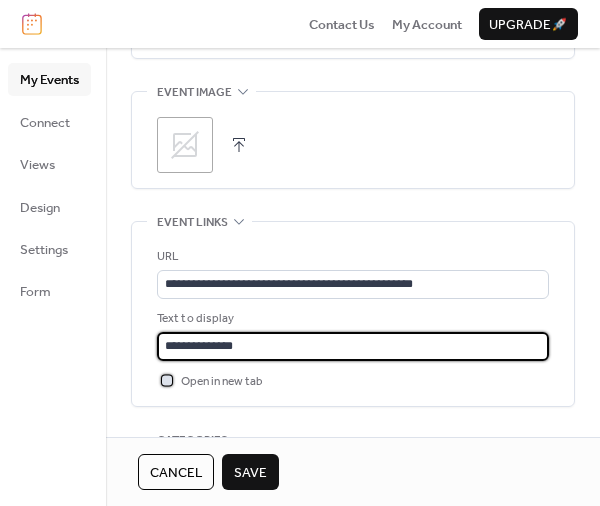 click on "Open in new tab" at bounding box center (222, 382) 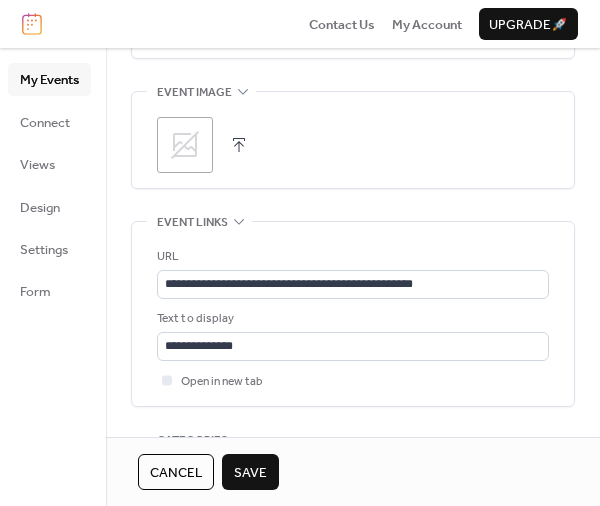 click on "Save" at bounding box center [250, 473] 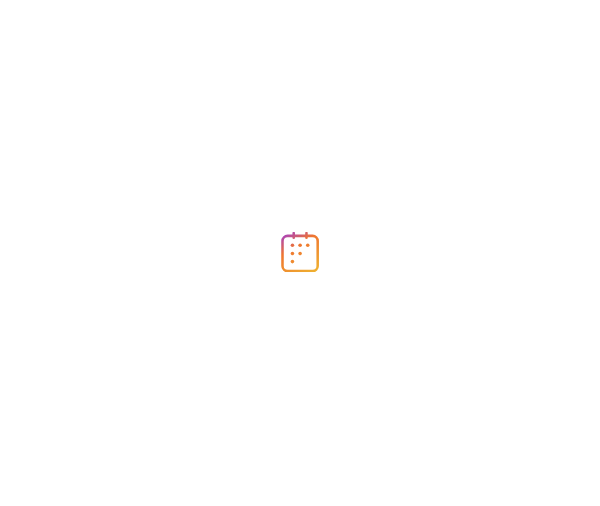 scroll, scrollTop: 0, scrollLeft: 0, axis: both 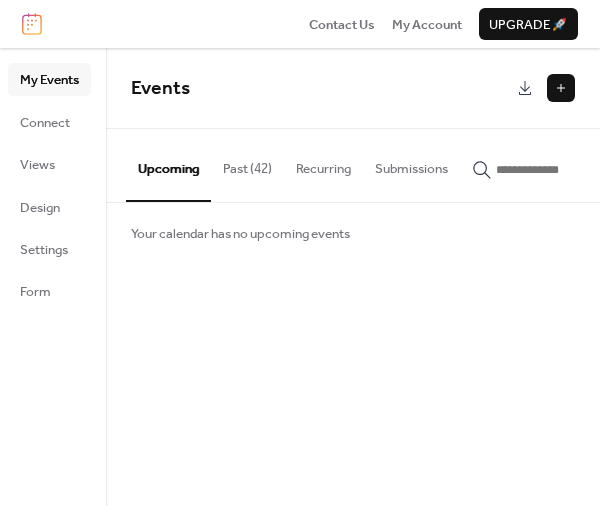click on "Past (42)" at bounding box center (247, 164) 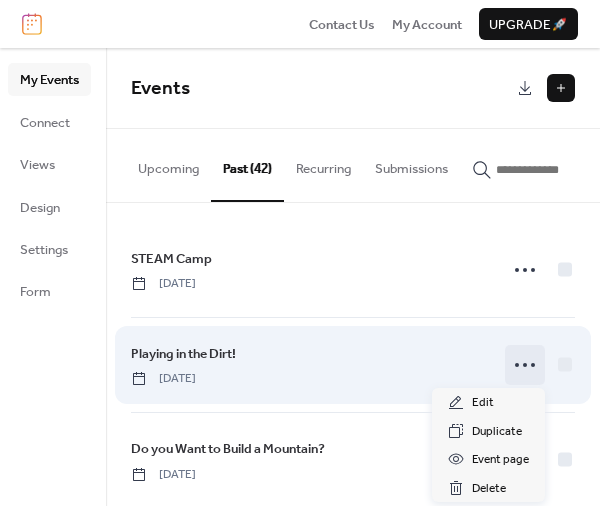 click 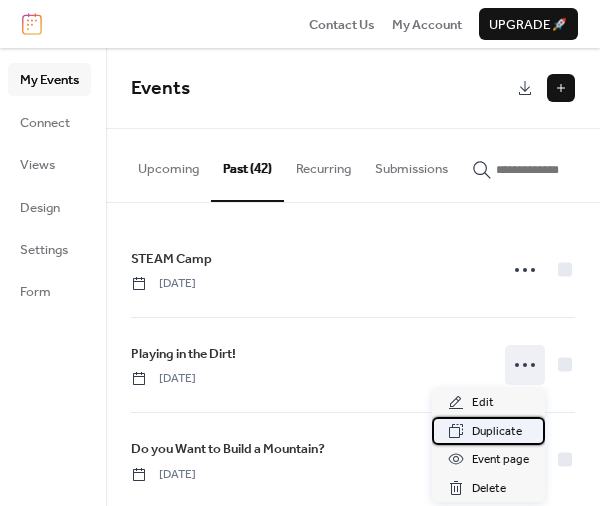 click on "Duplicate" at bounding box center (497, 432) 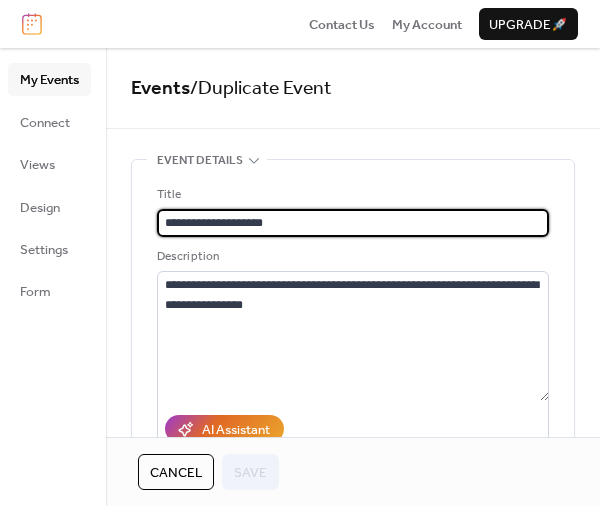 drag, startPoint x: 240, startPoint y: 212, endPoint x: 123, endPoint y: 196, distance: 118.08895 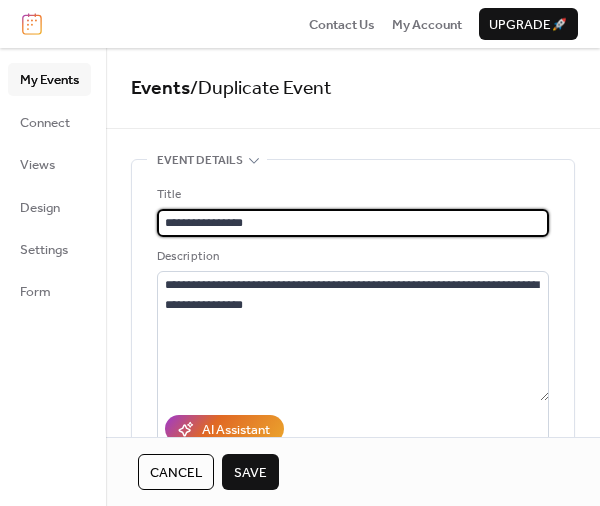 type on "**********" 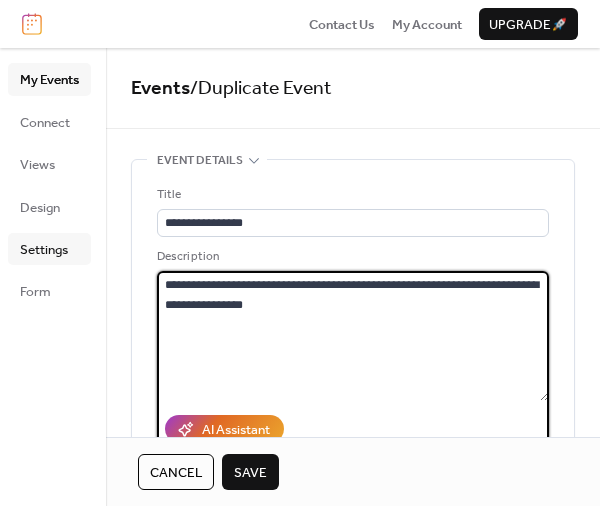 drag, startPoint x: 315, startPoint y: 307, endPoint x: 72, endPoint y: 259, distance: 247.69537 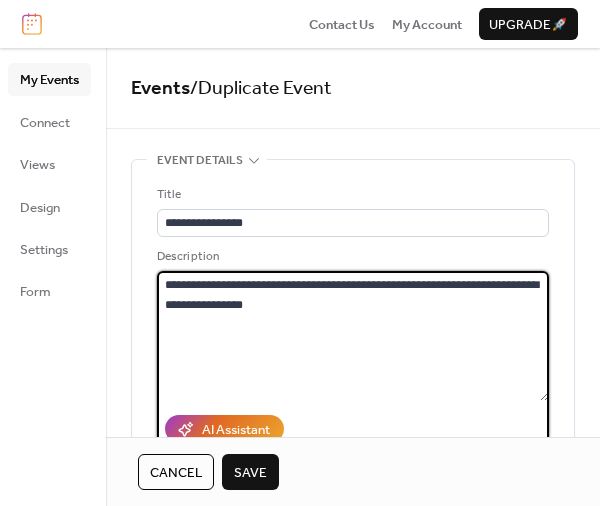 paste on "**********" 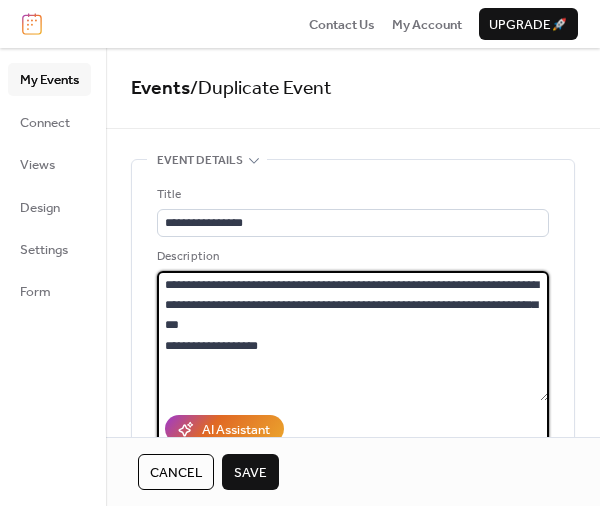 drag, startPoint x: 297, startPoint y: 356, endPoint x: 496, endPoint y: 301, distance: 206.46065 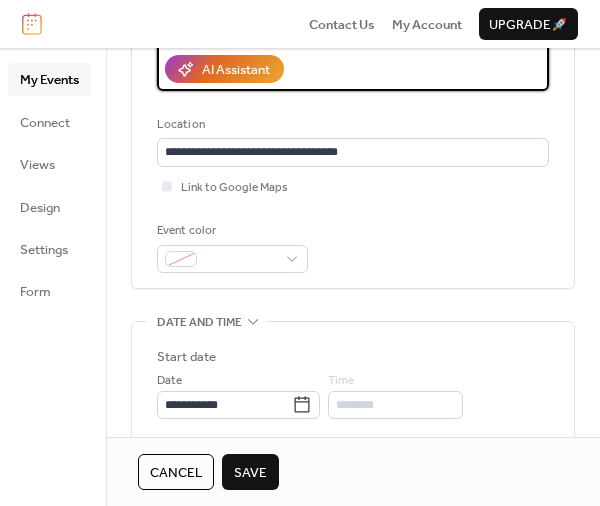 scroll, scrollTop: 420, scrollLeft: 0, axis: vertical 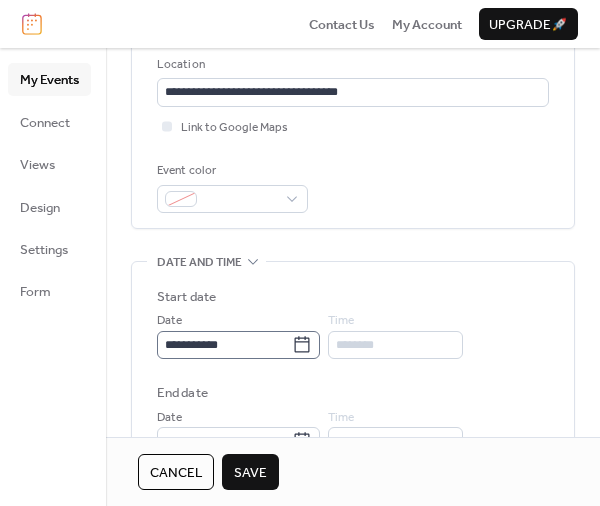 type on "**********" 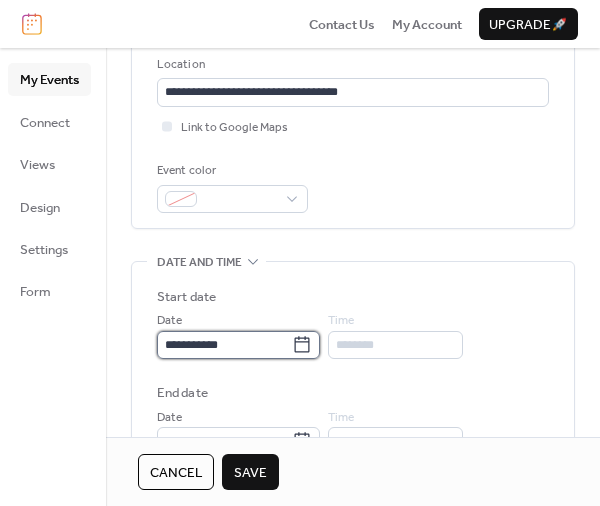 click on "**********" at bounding box center (224, 345) 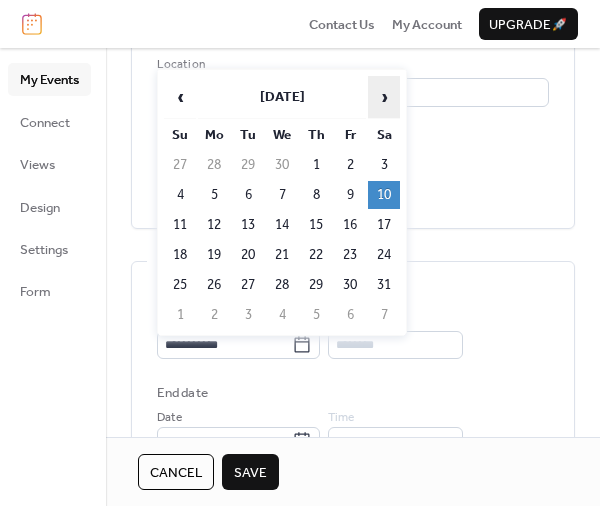 click on "›" at bounding box center [384, 97] 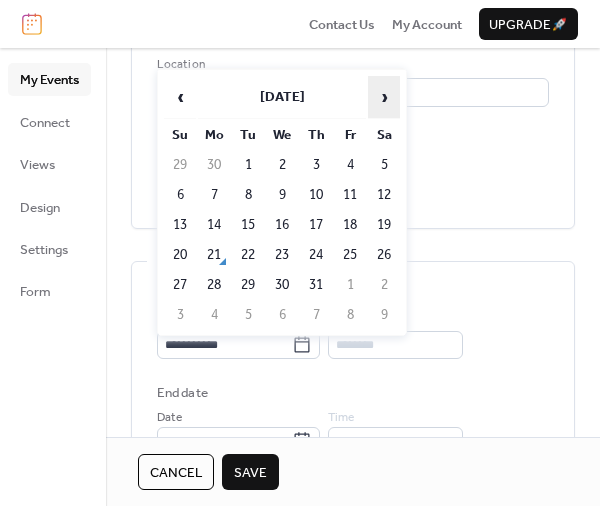 click on "›" at bounding box center (384, 97) 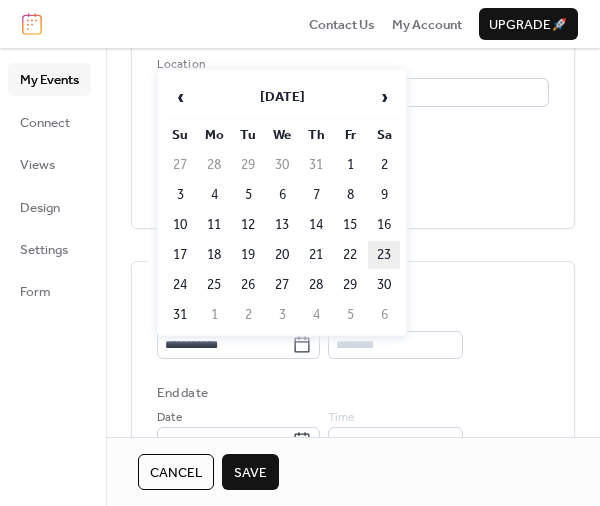 click on "23" at bounding box center (384, 255) 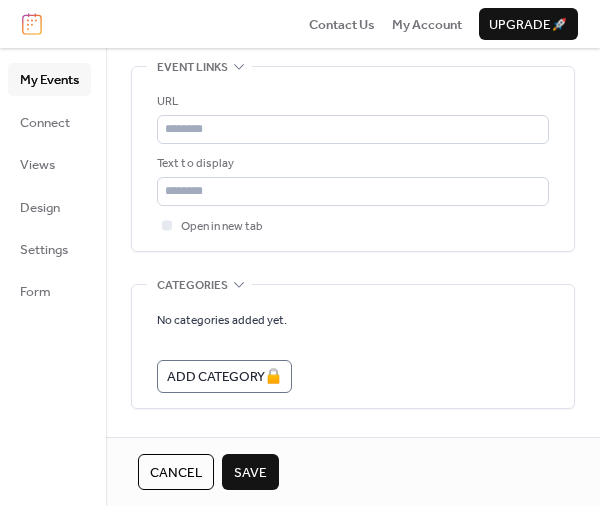 scroll, scrollTop: 1200, scrollLeft: 0, axis: vertical 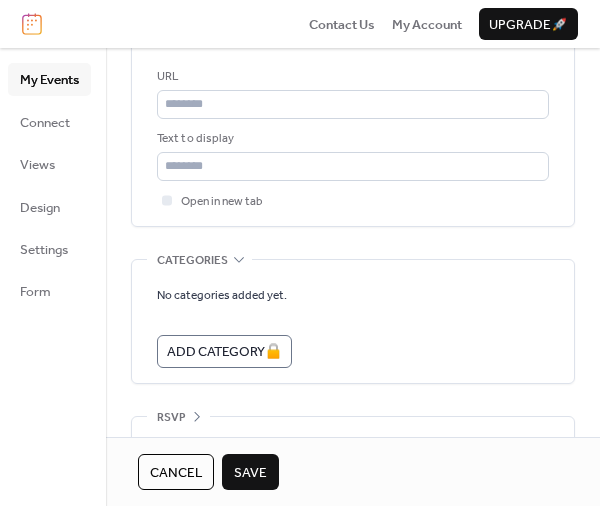click on "Save" at bounding box center [250, 472] 